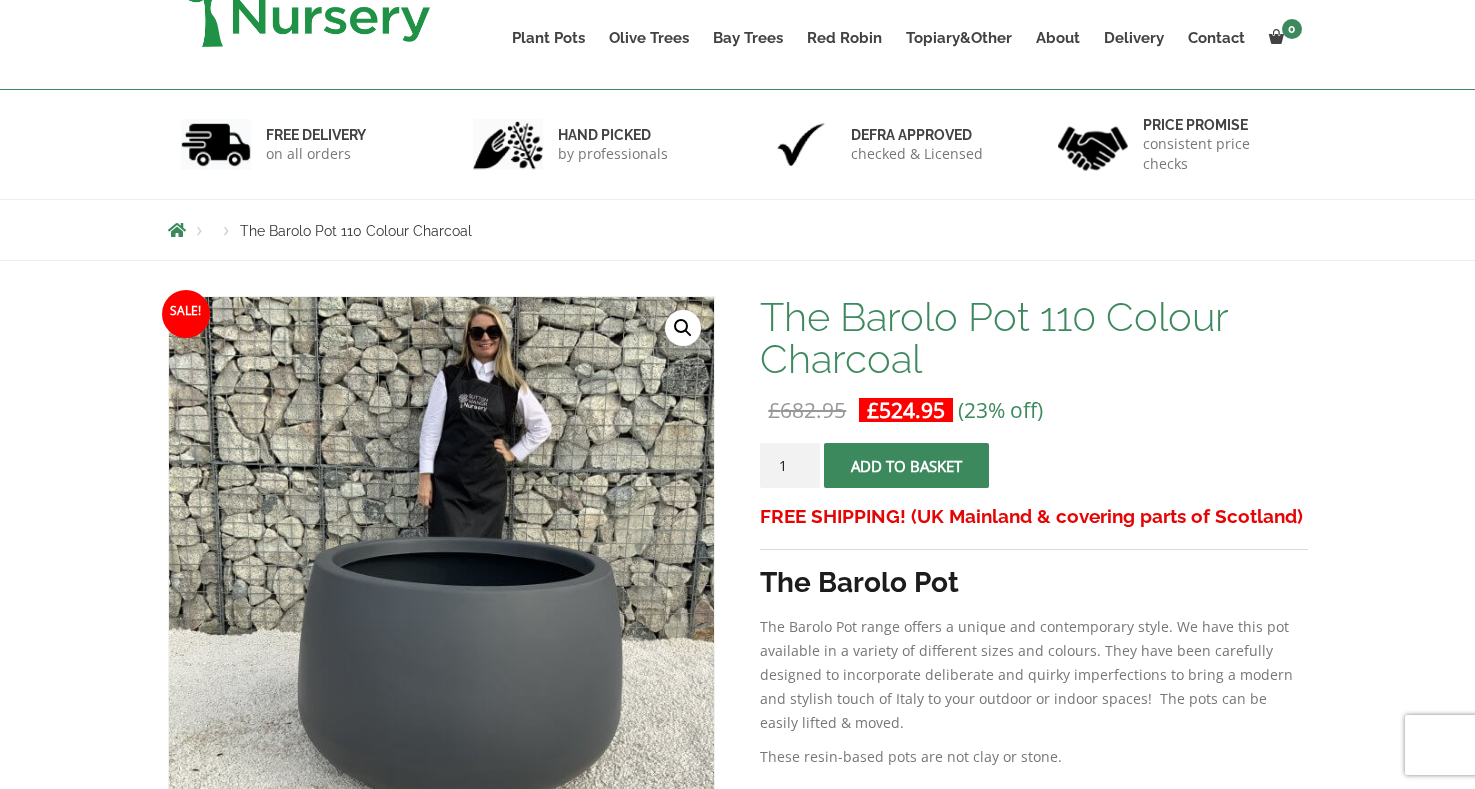 scroll, scrollTop: 0, scrollLeft: 0, axis: both 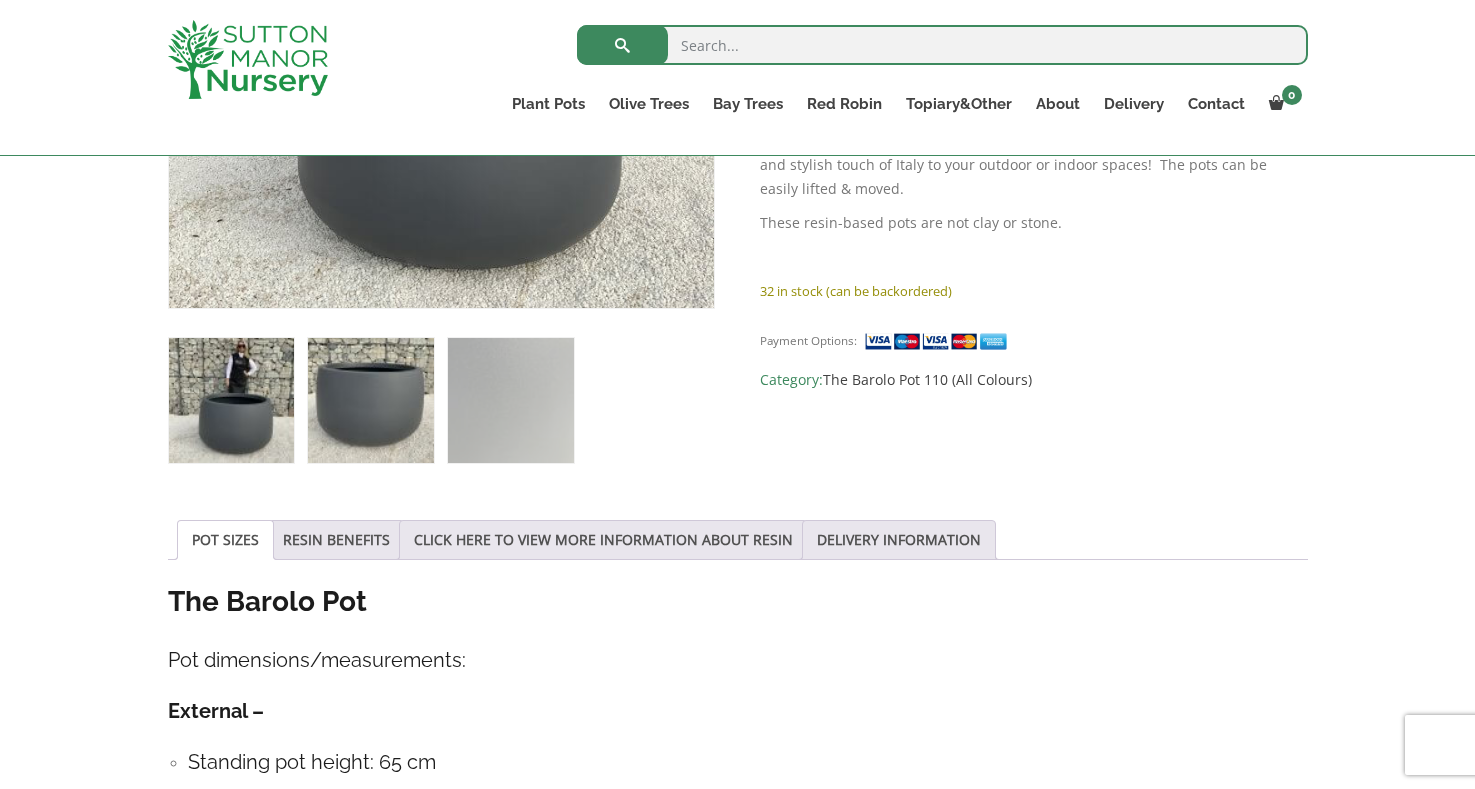 click at bounding box center [370, 400] 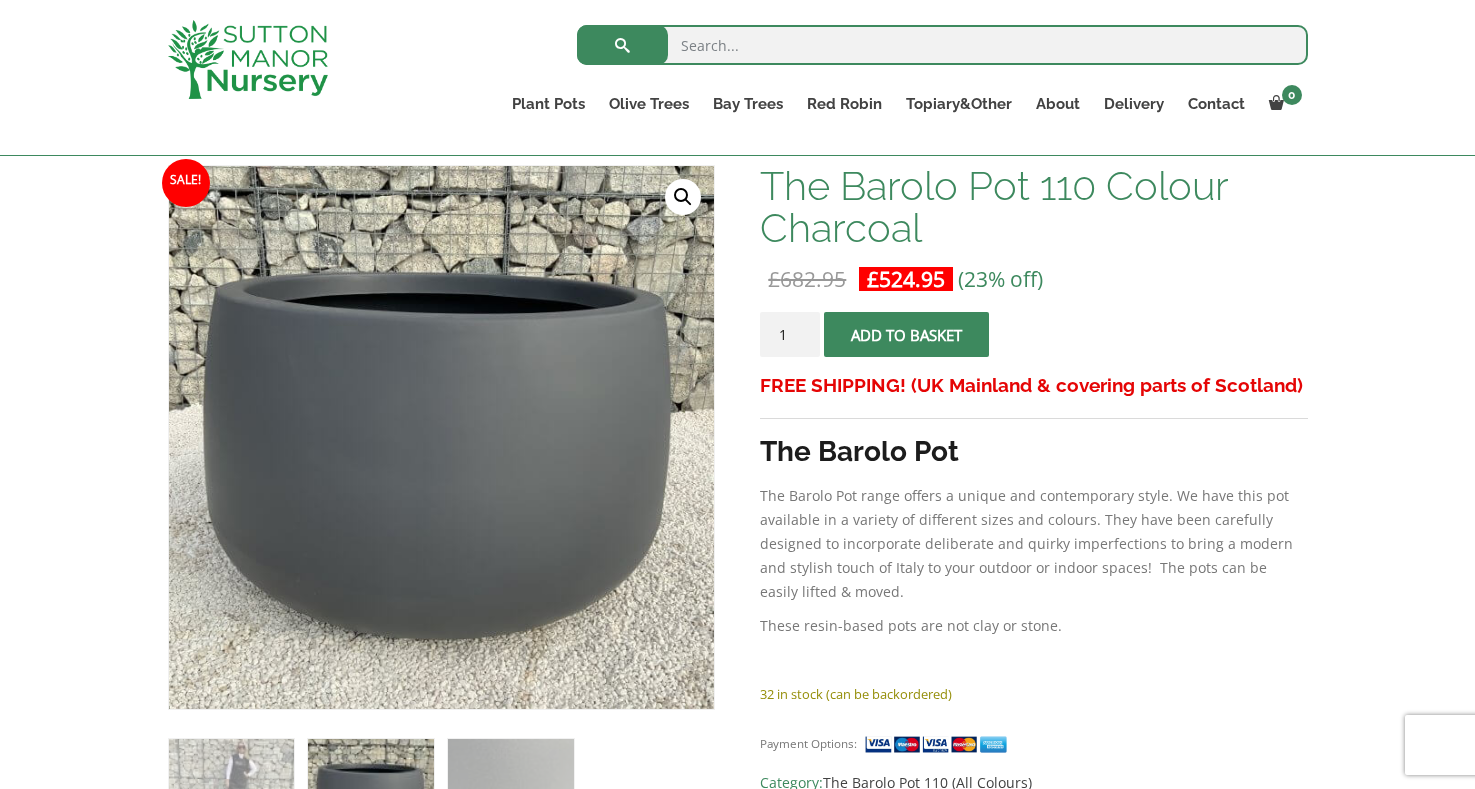 scroll, scrollTop: 300, scrollLeft: 0, axis: vertical 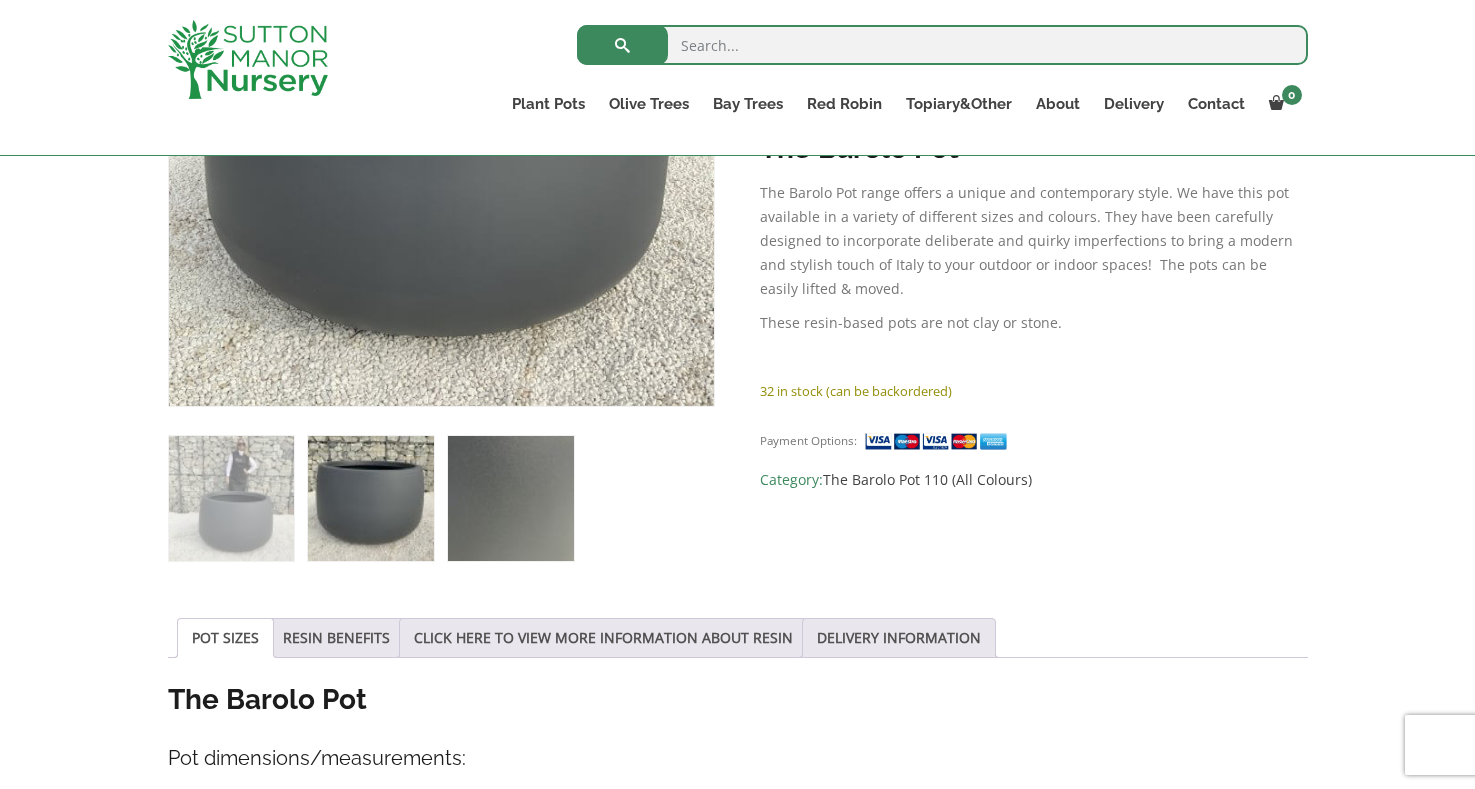 click at bounding box center [510, 498] 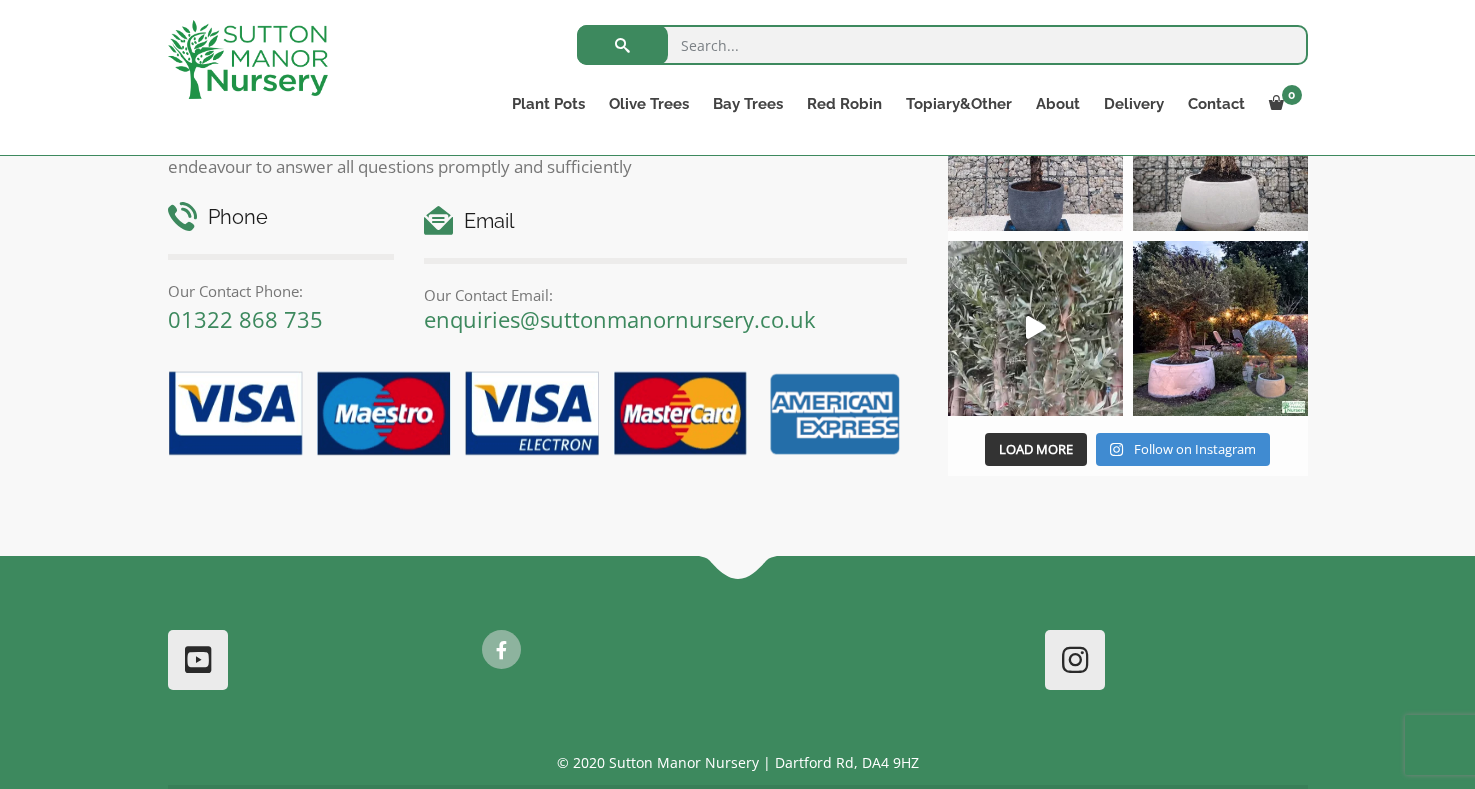 scroll, scrollTop: 2146, scrollLeft: 0, axis: vertical 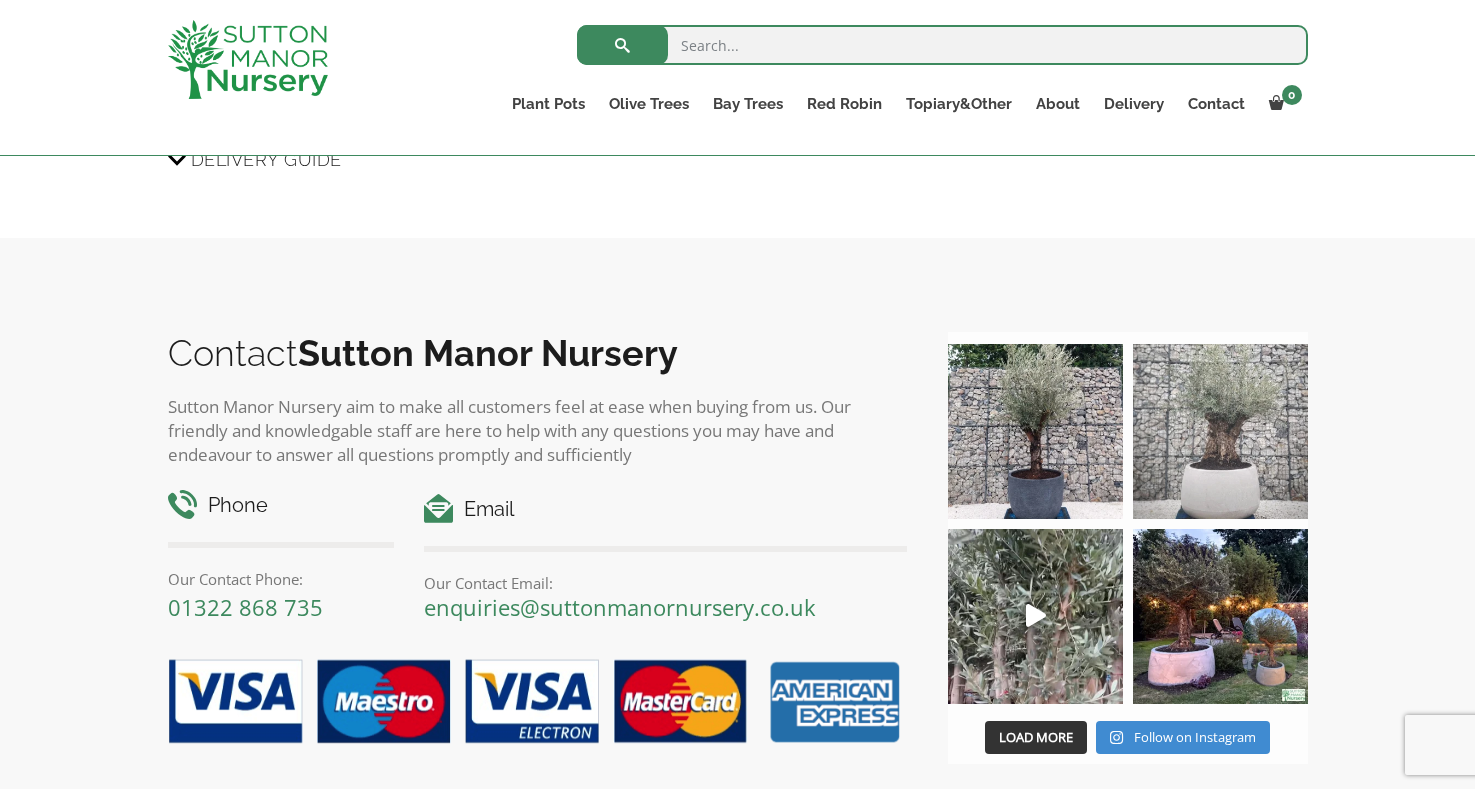 click at bounding box center (1220, 431) 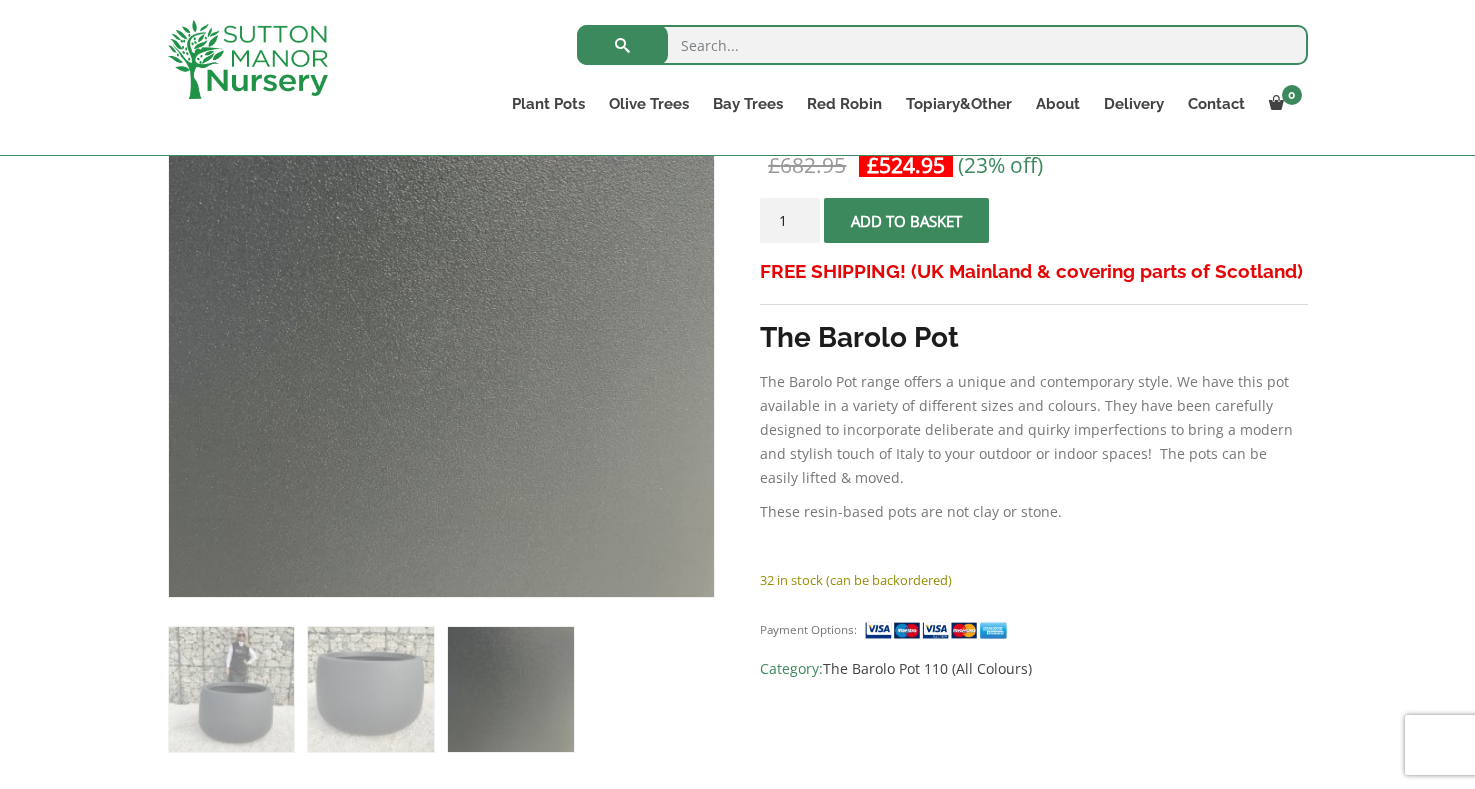 scroll, scrollTop: 500, scrollLeft: 0, axis: vertical 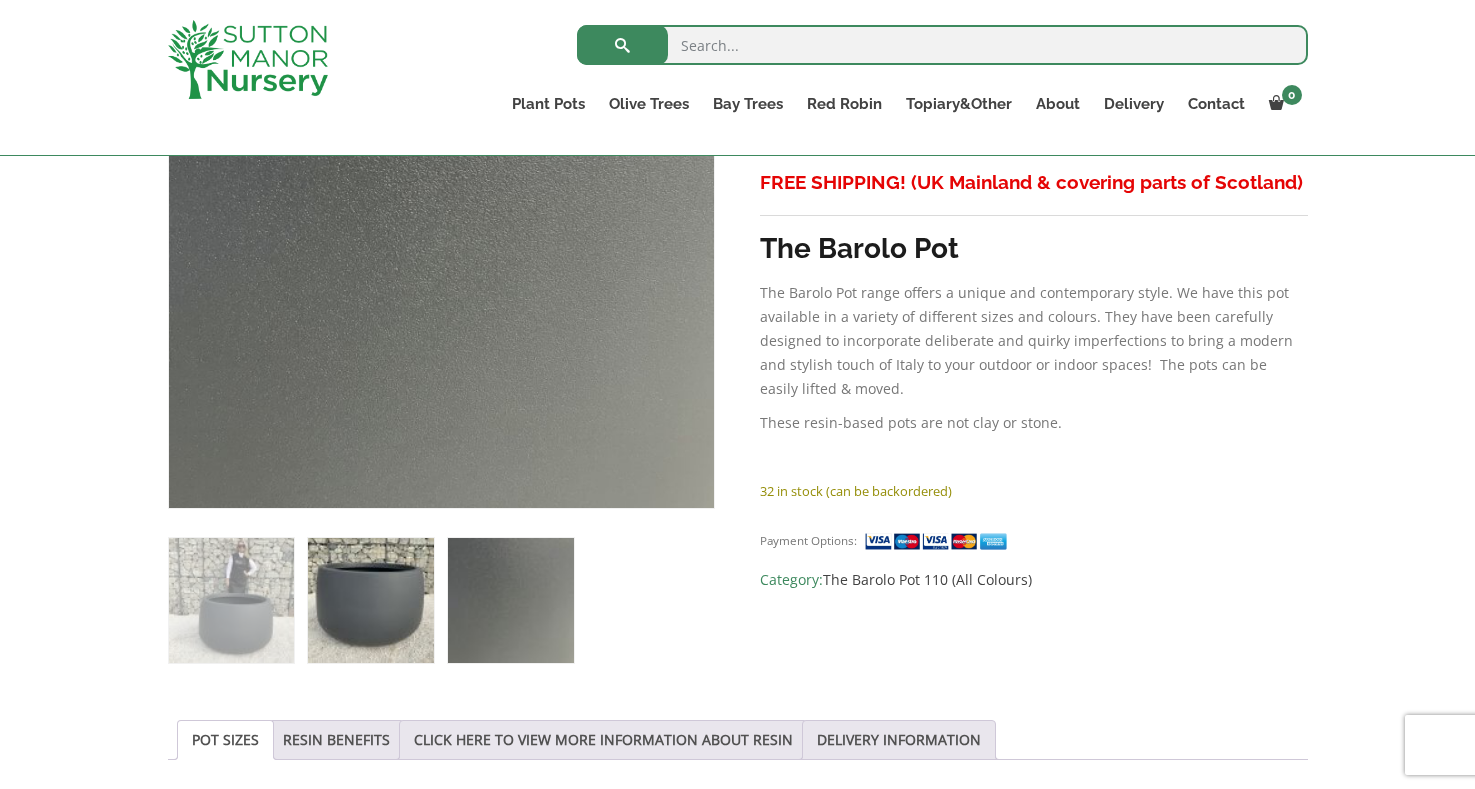 click at bounding box center [370, 600] 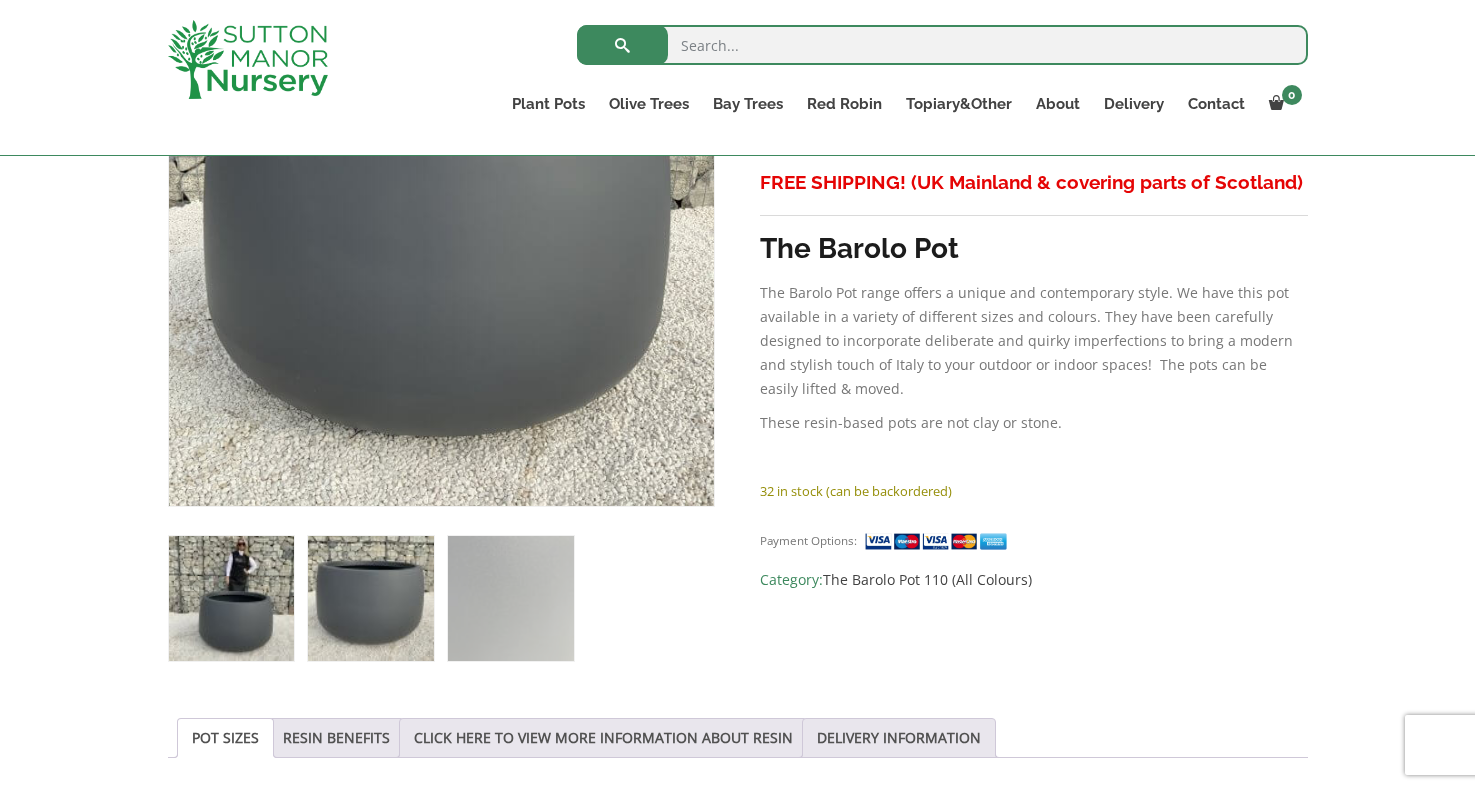 click at bounding box center (231, 598) 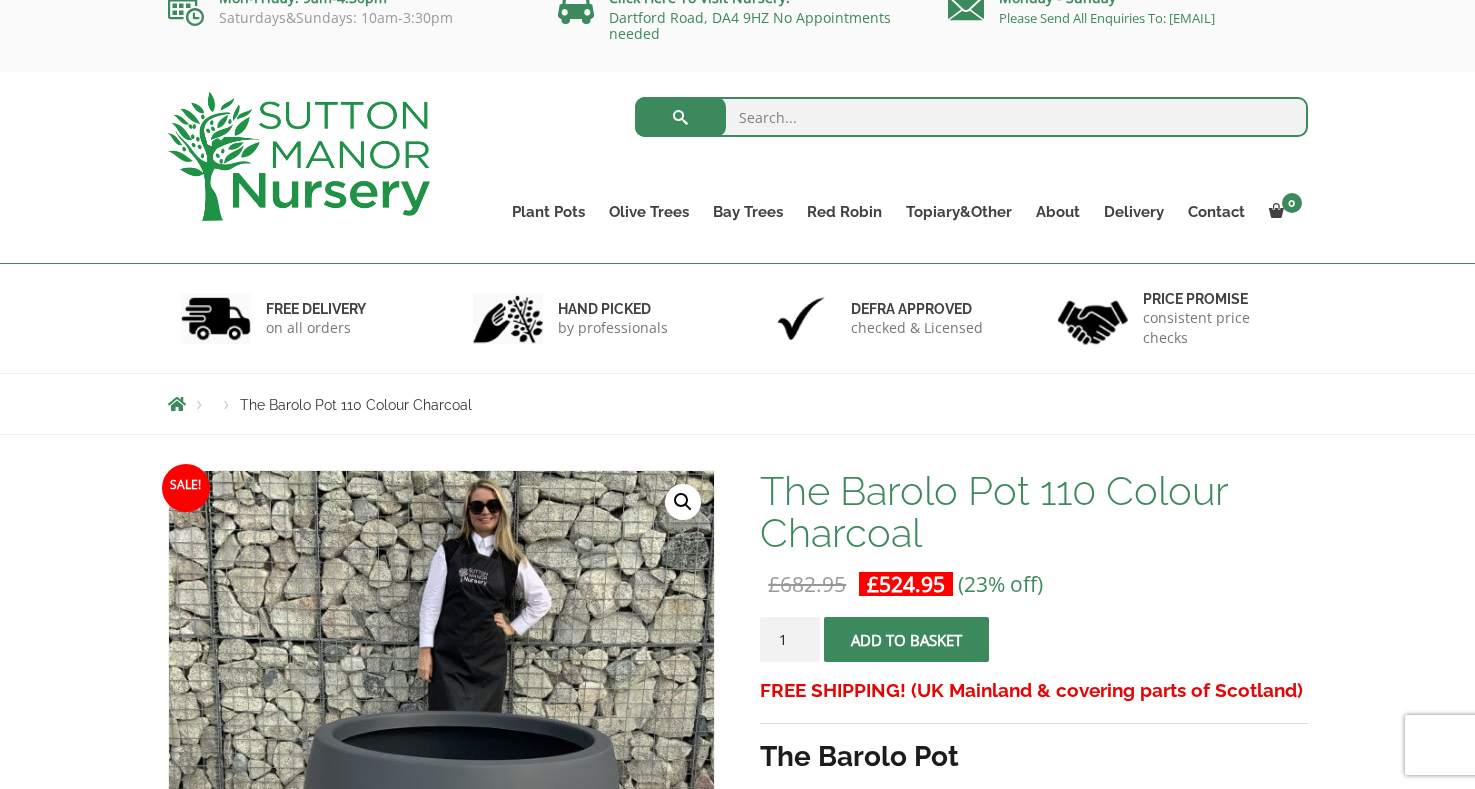 scroll, scrollTop: 0, scrollLeft: 0, axis: both 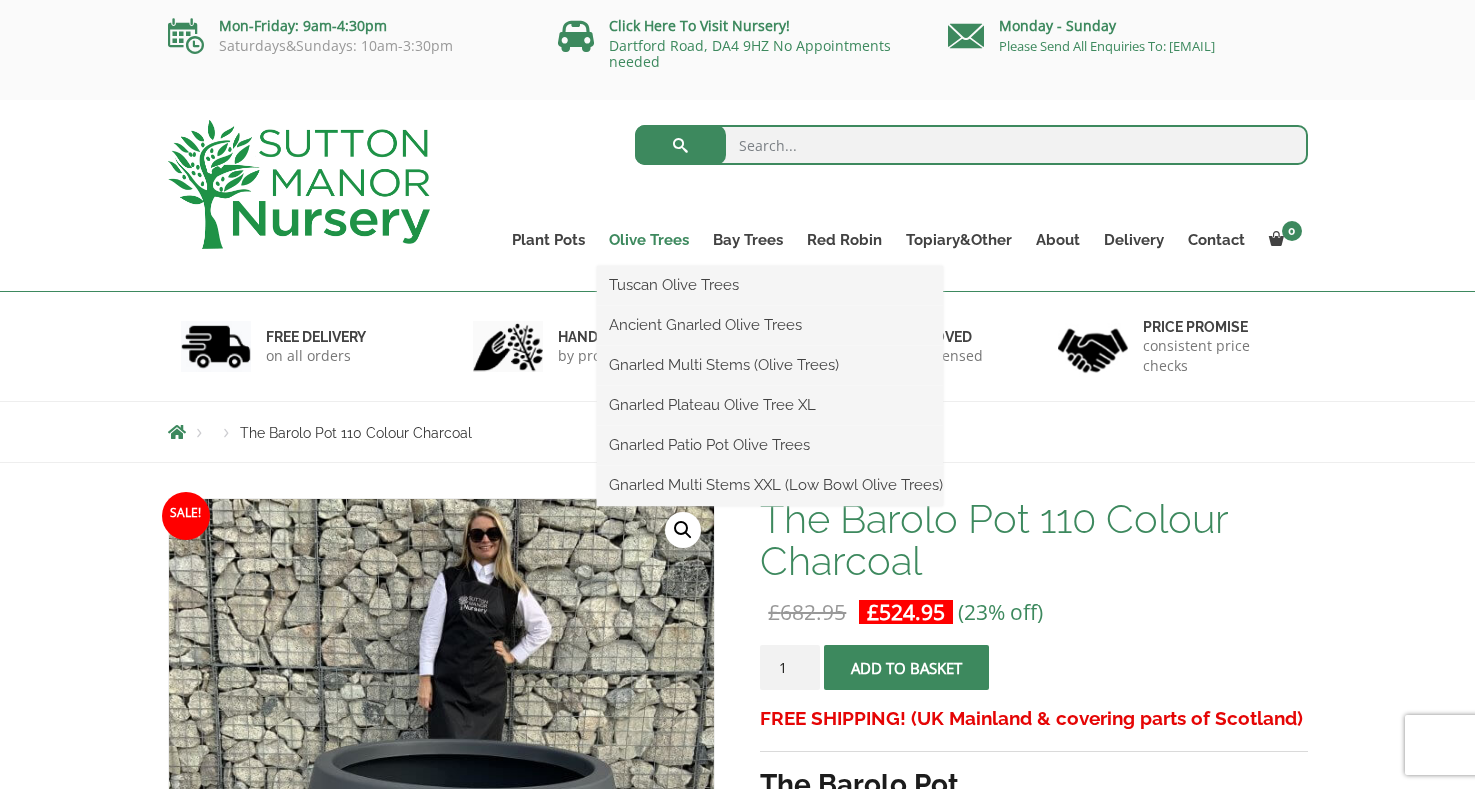 click on "Olive Trees" at bounding box center (649, 240) 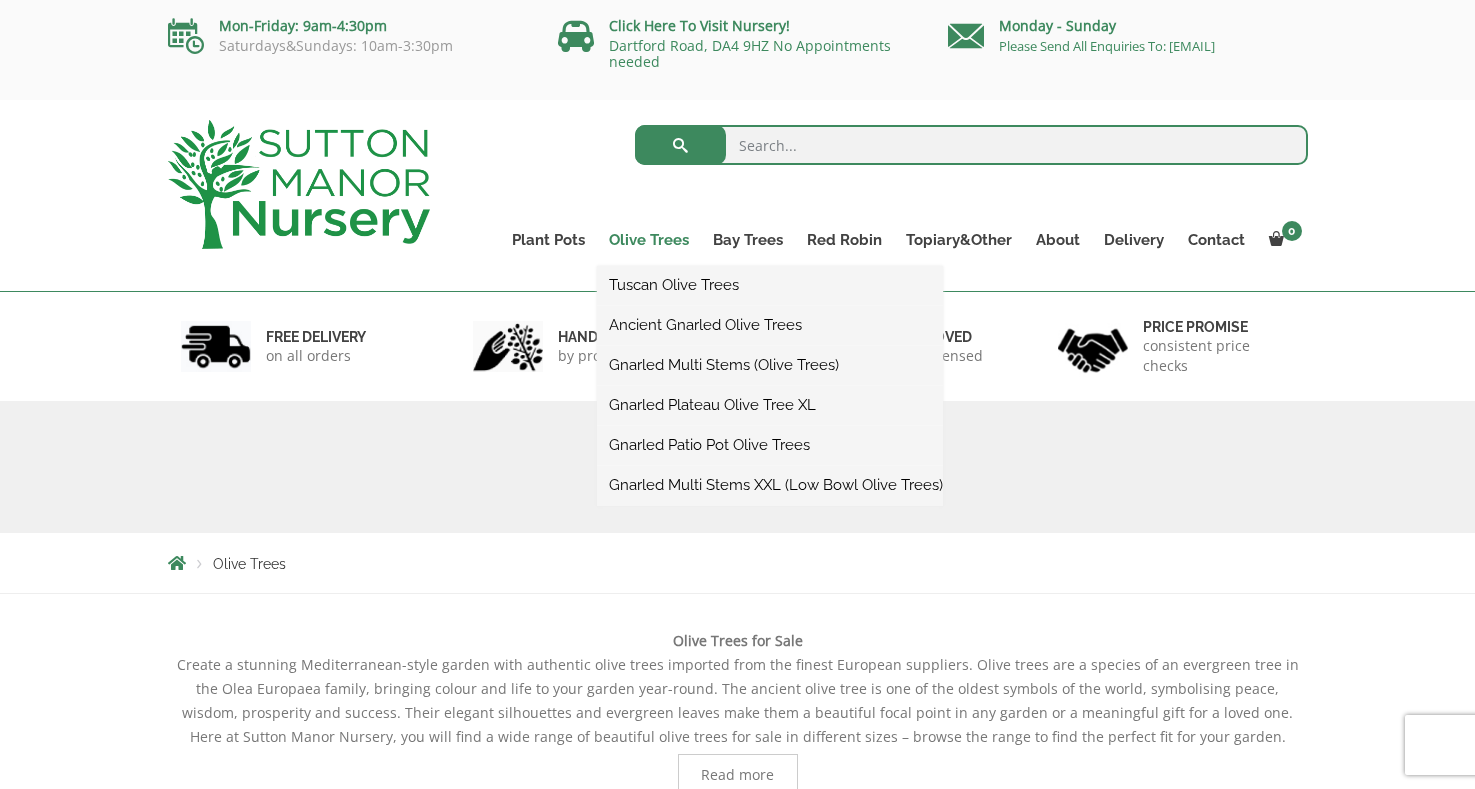 scroll, scrollTop: 0, scrollLeft: 0, axis: both 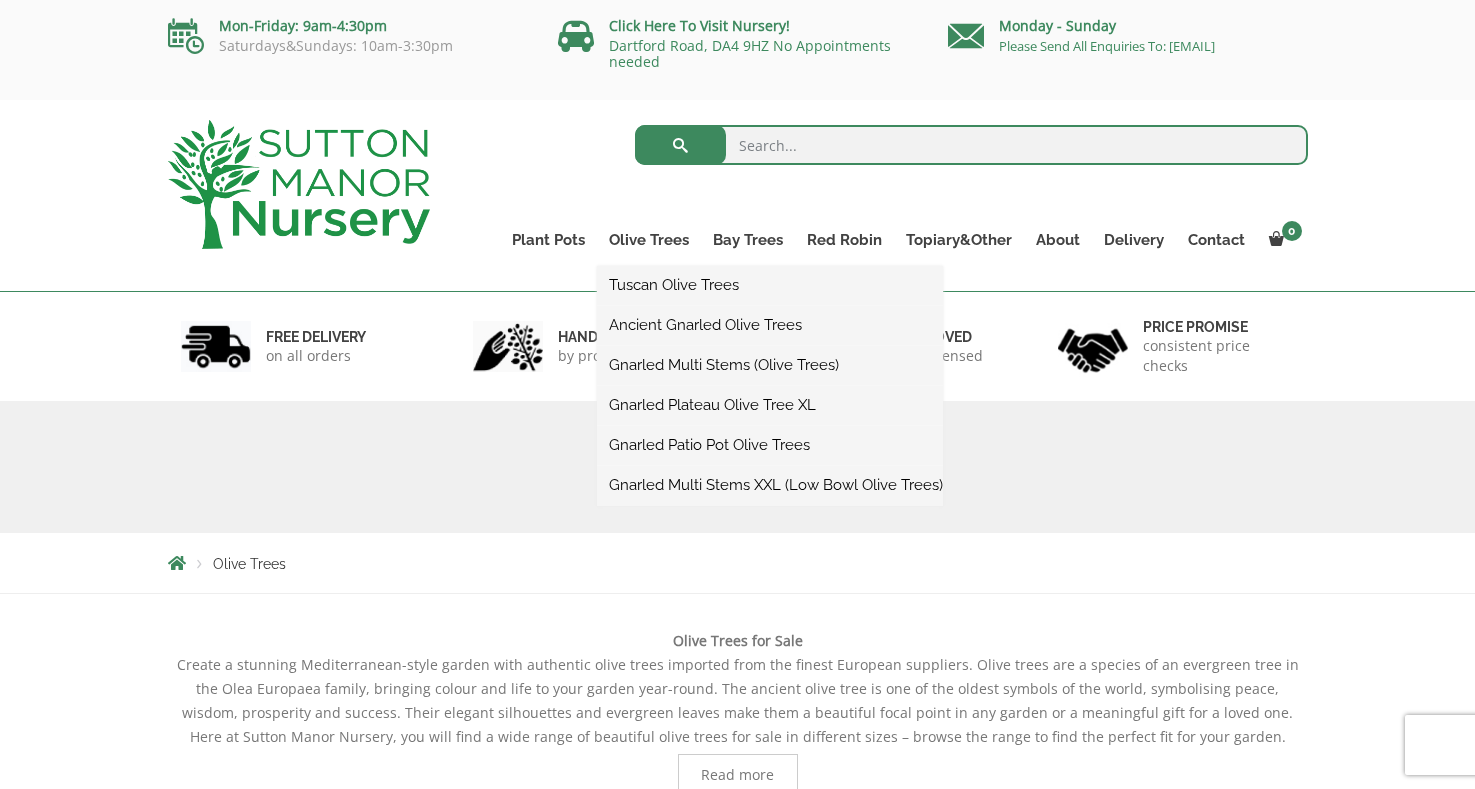 click on "Tuscan Olive Trees" at bounding box center (770, 285) 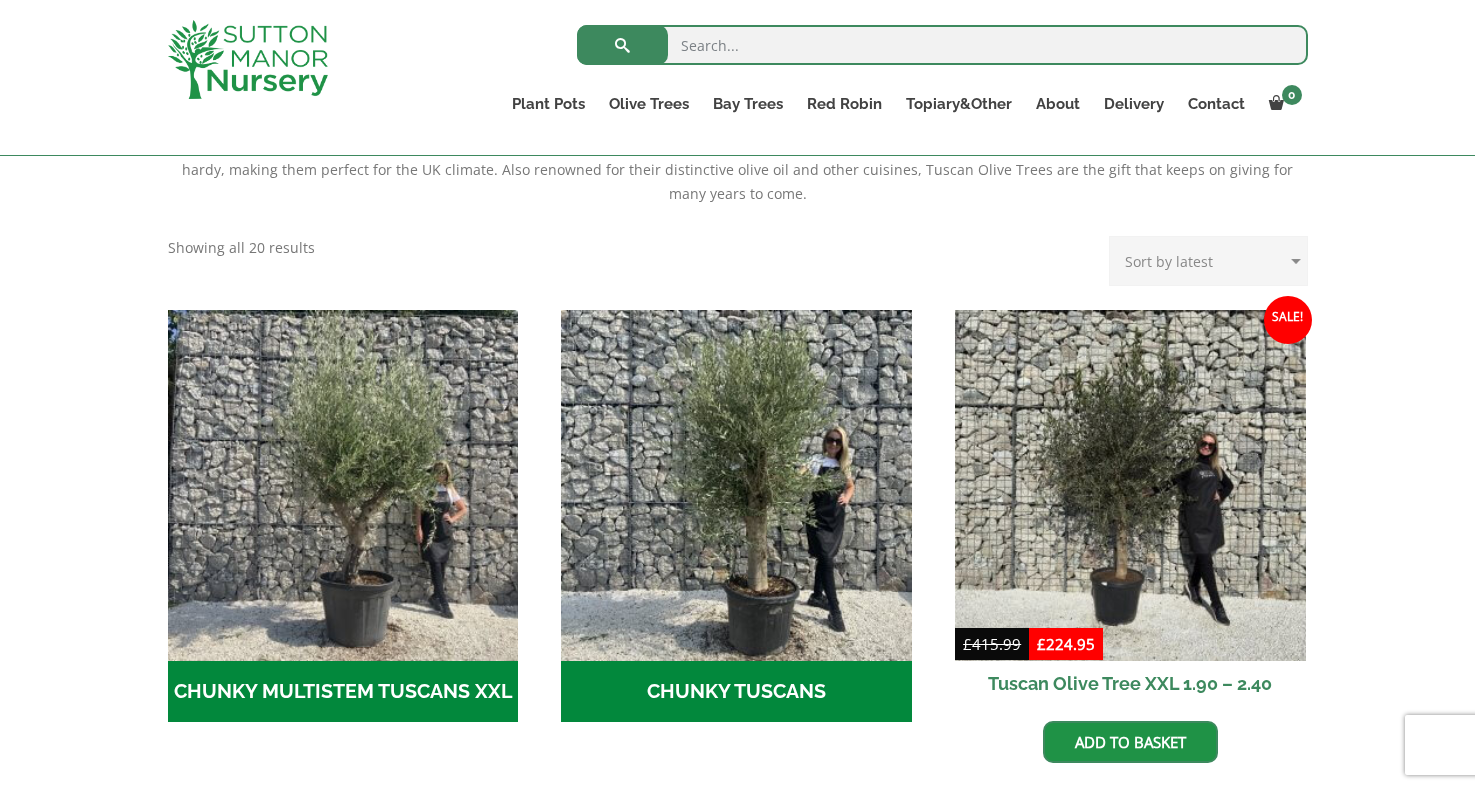 scroll, scrollTop: 500, scrollLeft: 0, axis: vertical 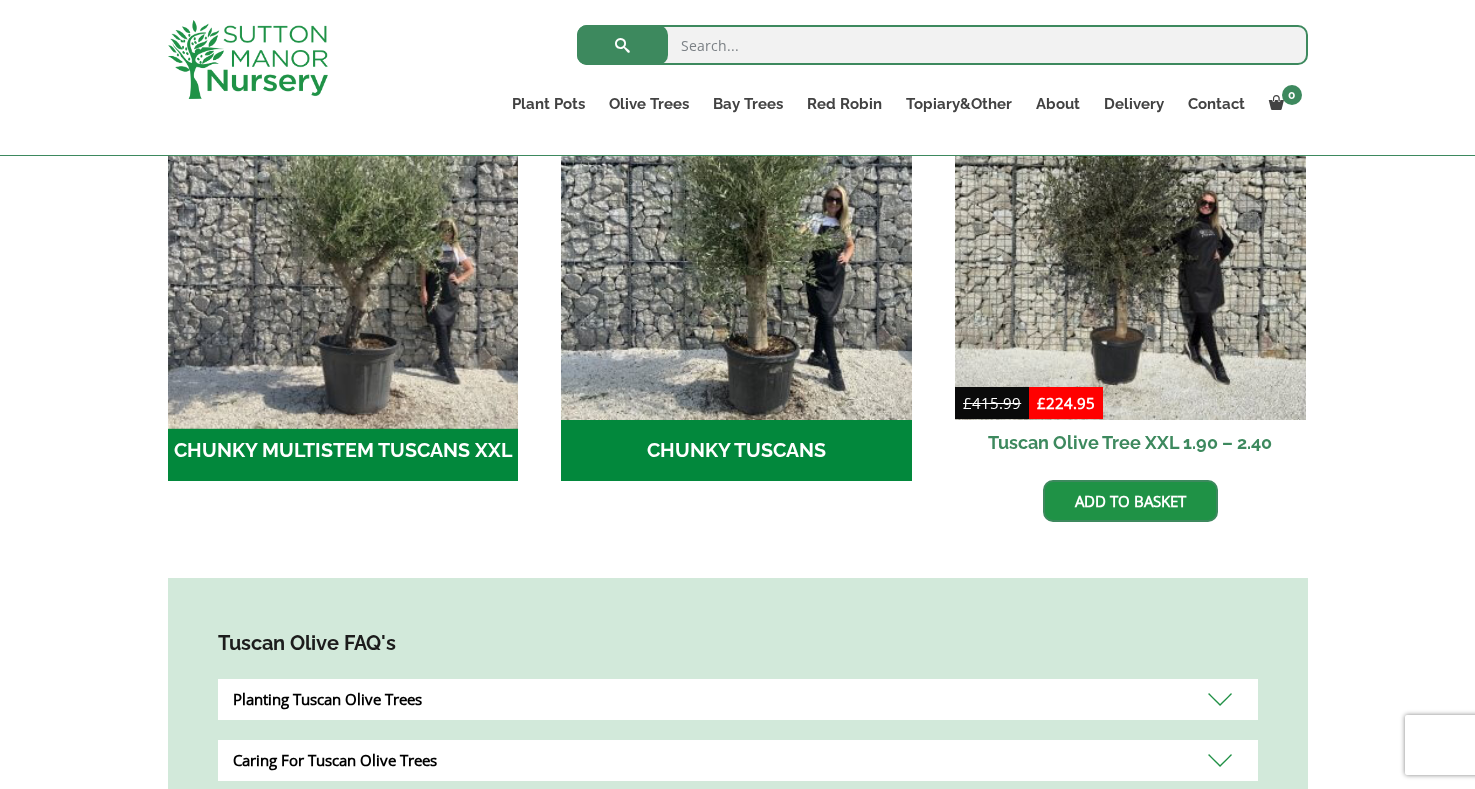 click at bounding box center (343, 244) 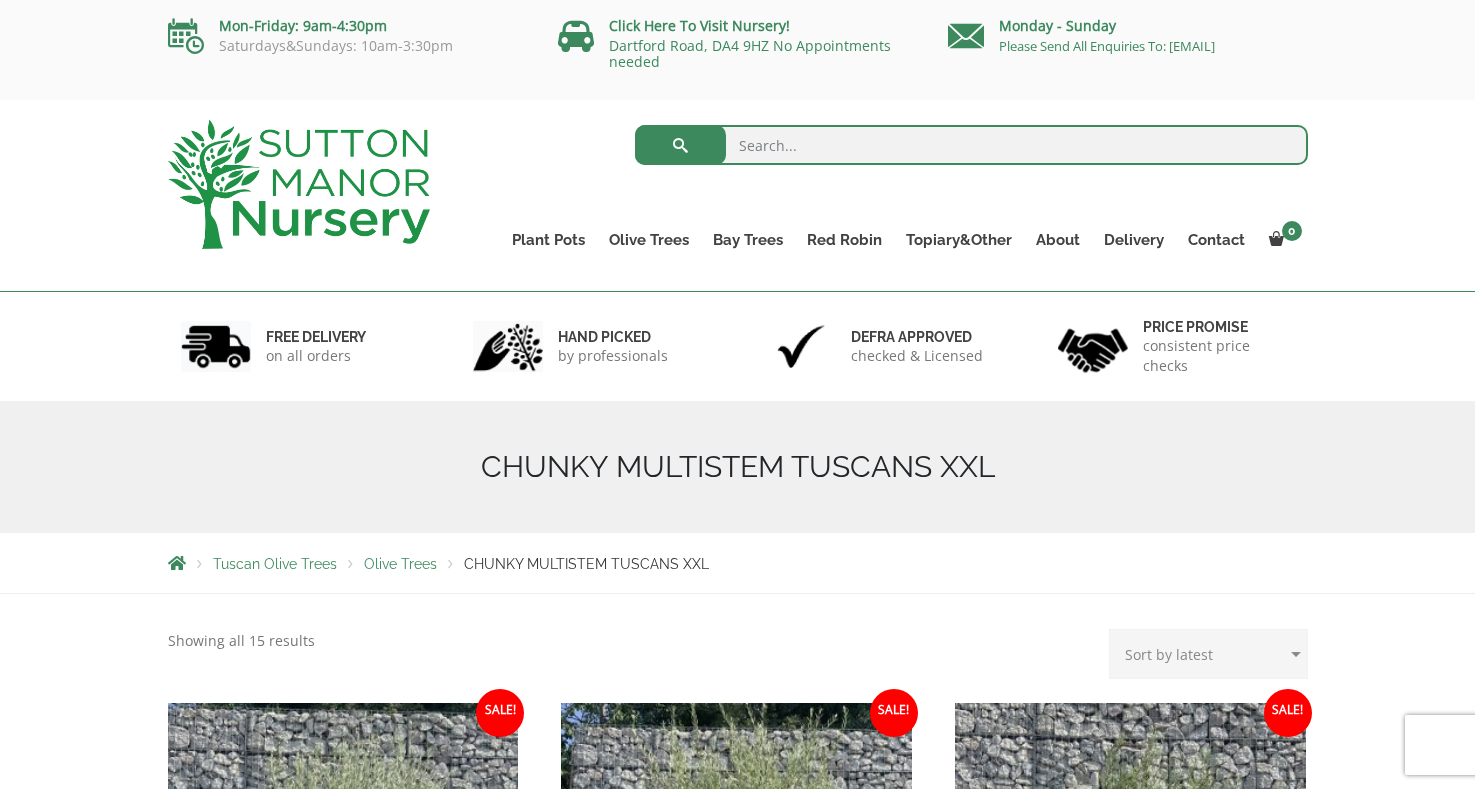 scroll, scrollTop: 0, scrollLeft: 0, axis: both 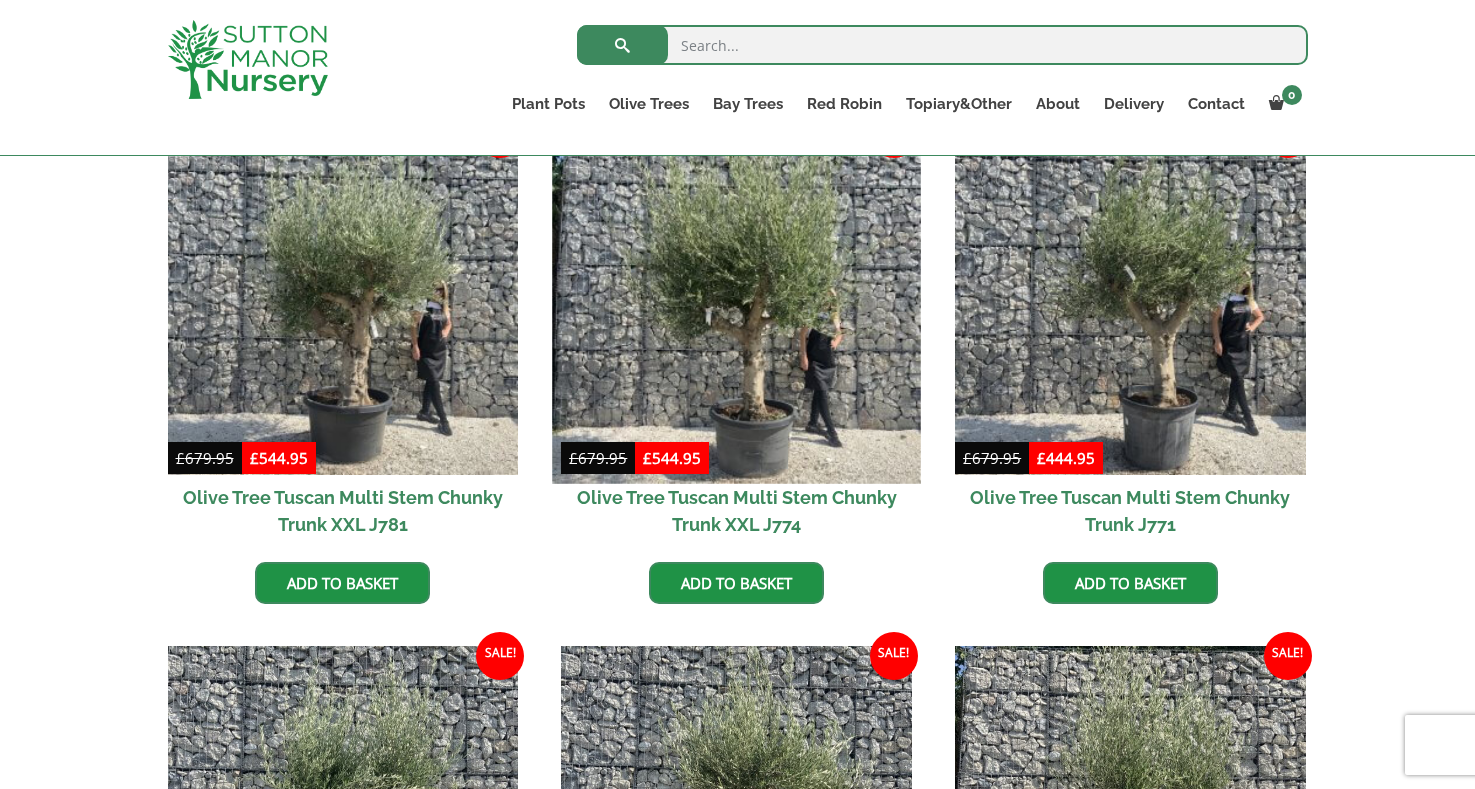 click at bounding box center (737, 299) 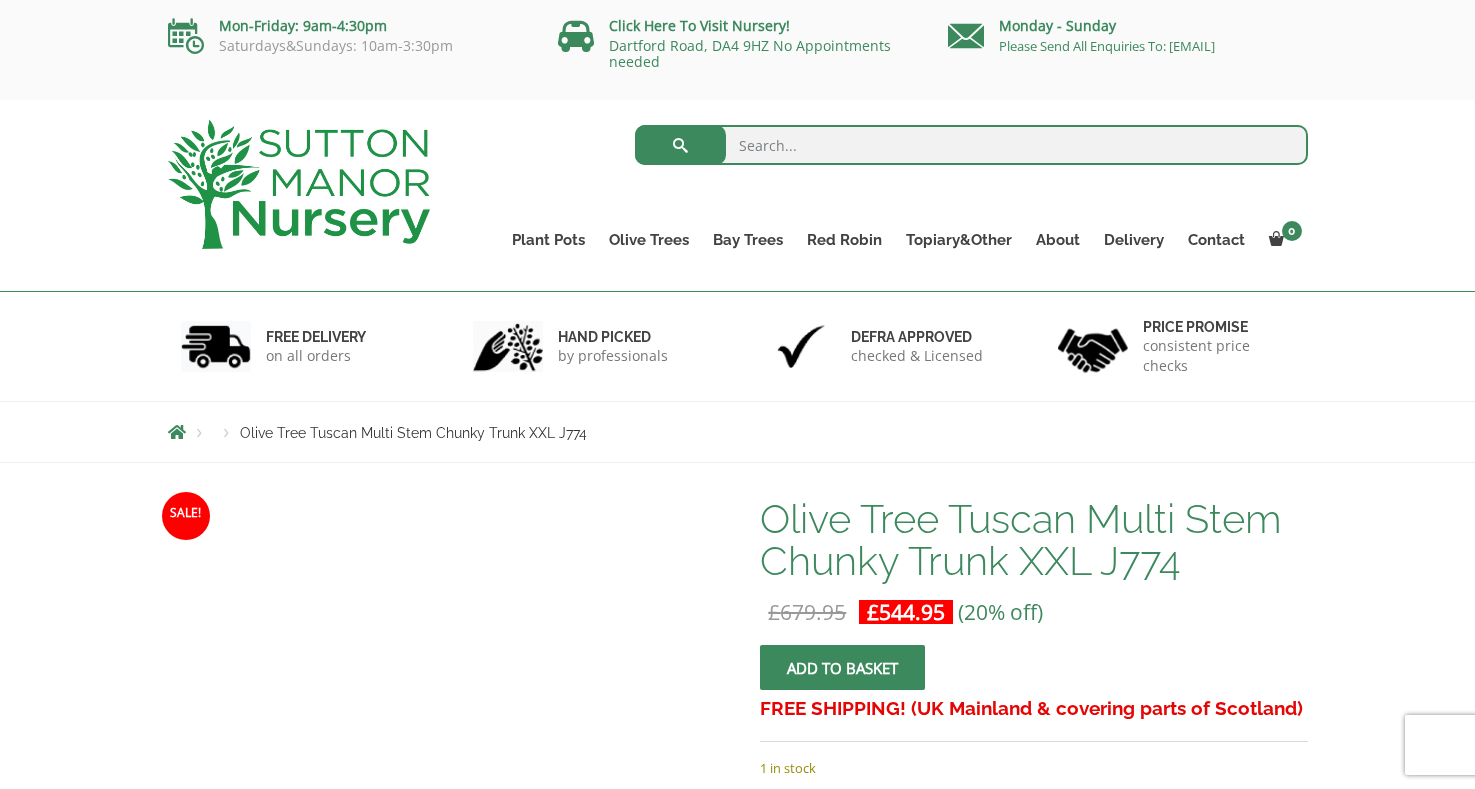 scroll, scrollTop: 0, scrollLeft: 0, axis: both 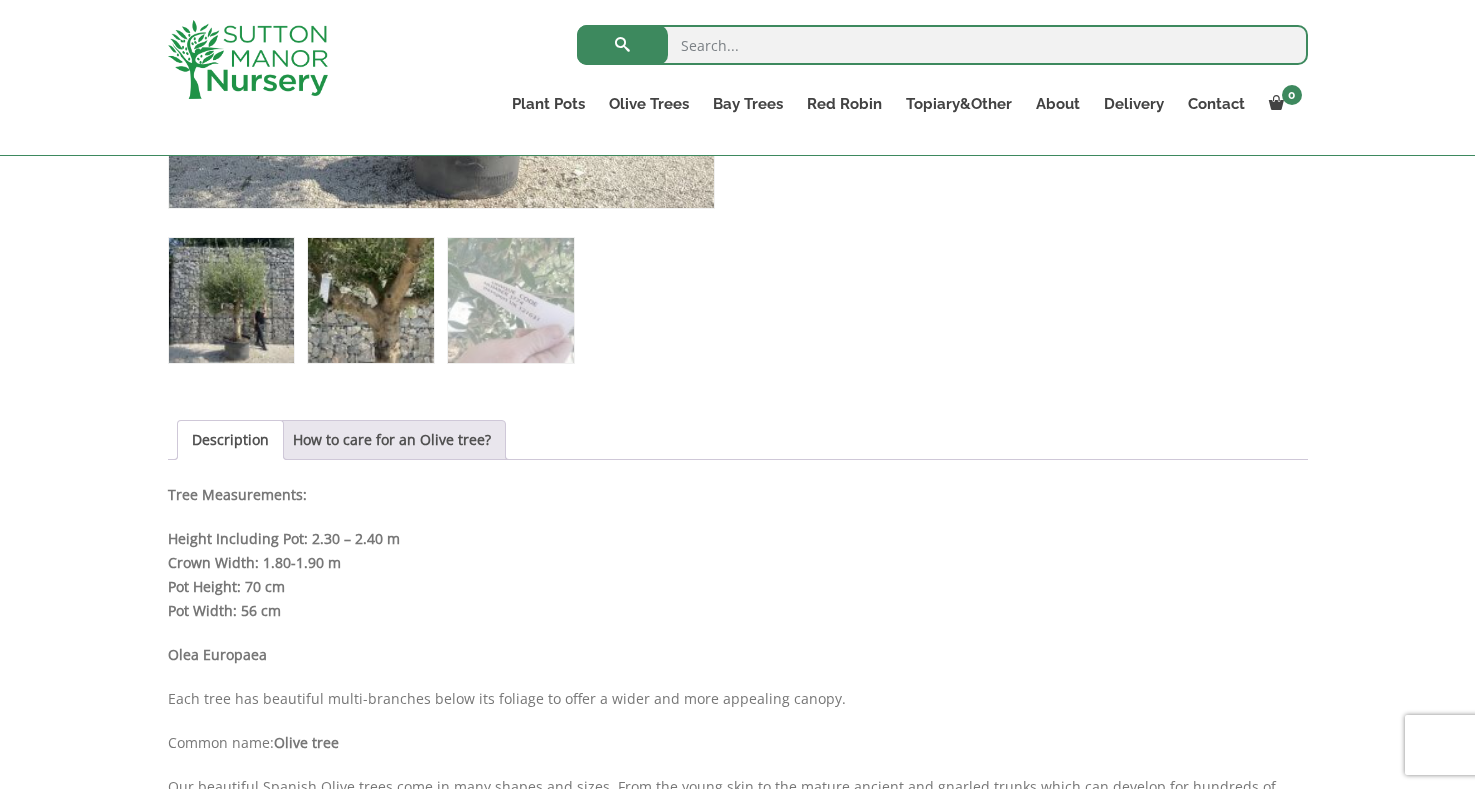 click at bounding box center (370, 300) 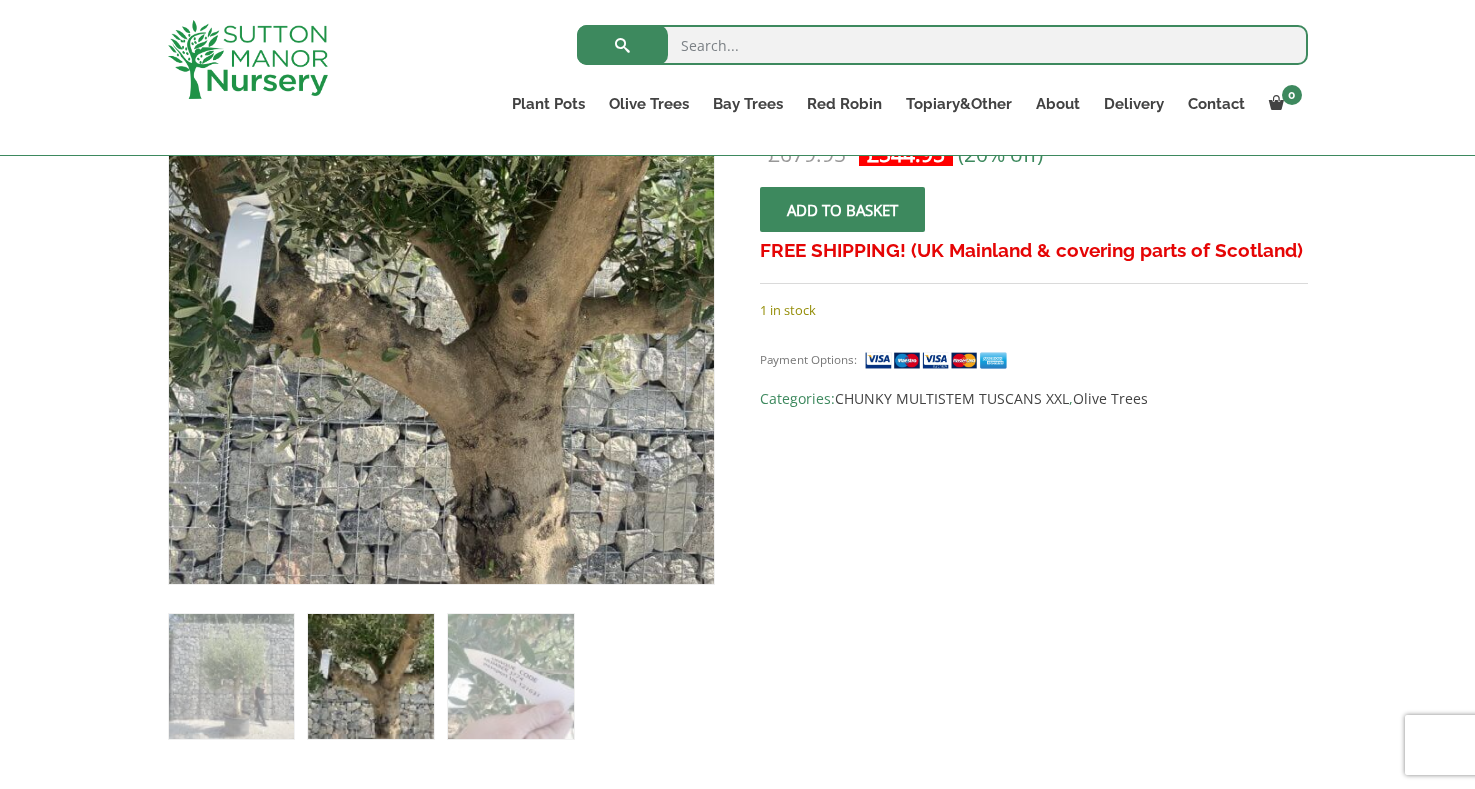 scroll, scrollTop: 600, scrollLeft: 0, axis: vertical 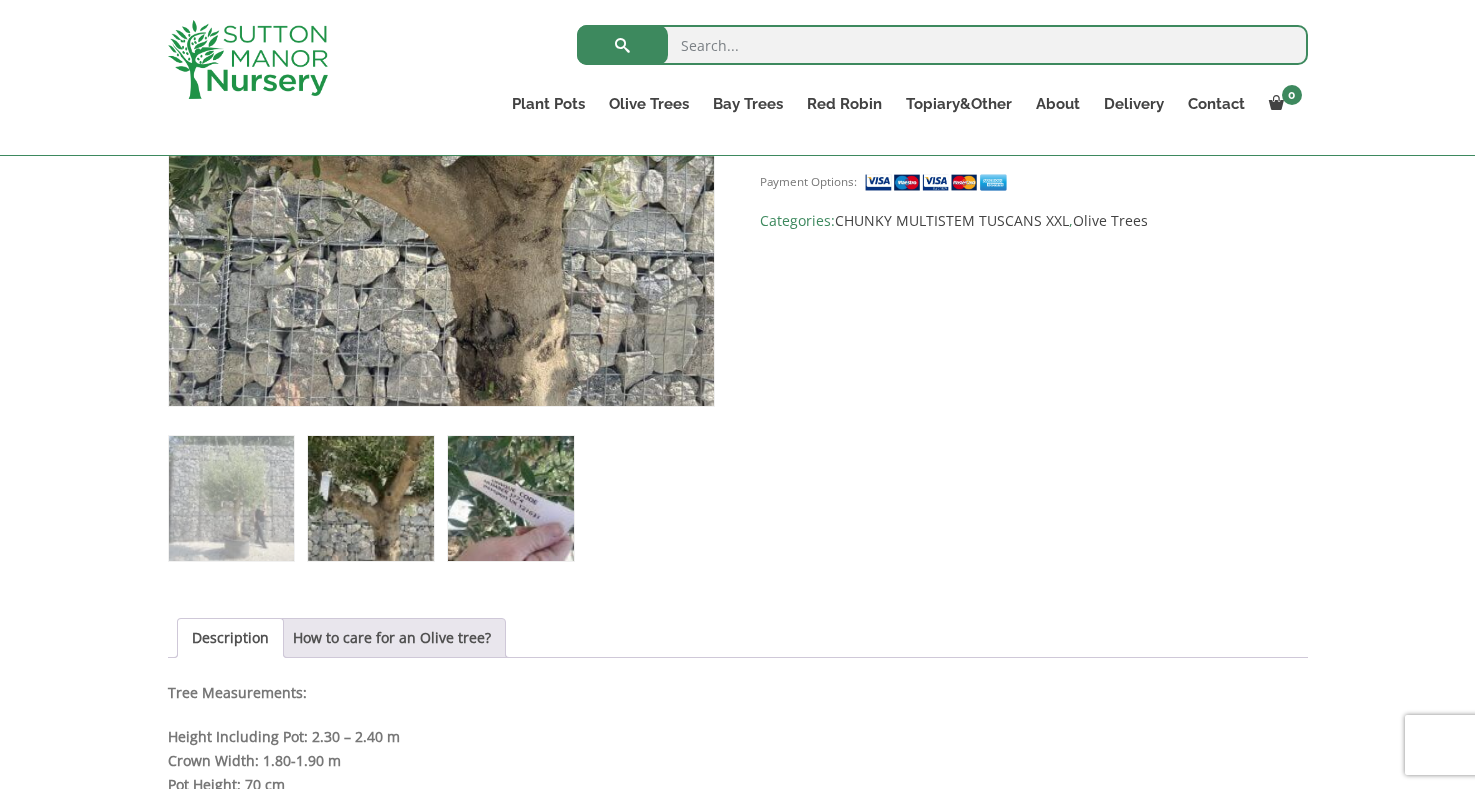 click at bounding box center (510, 498) 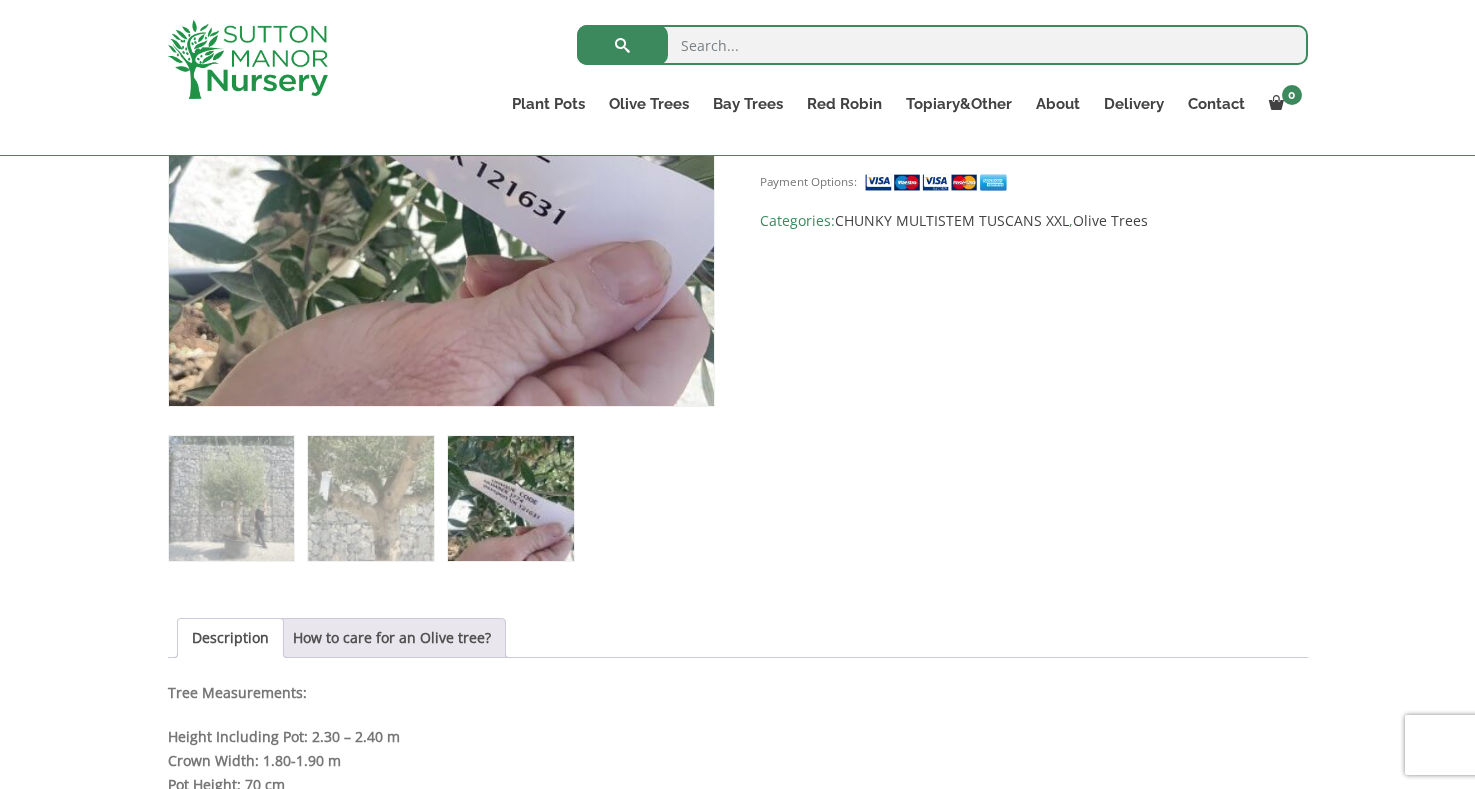 scroll, scrollTop: 300, scrollLeft: 0, axis: vertical 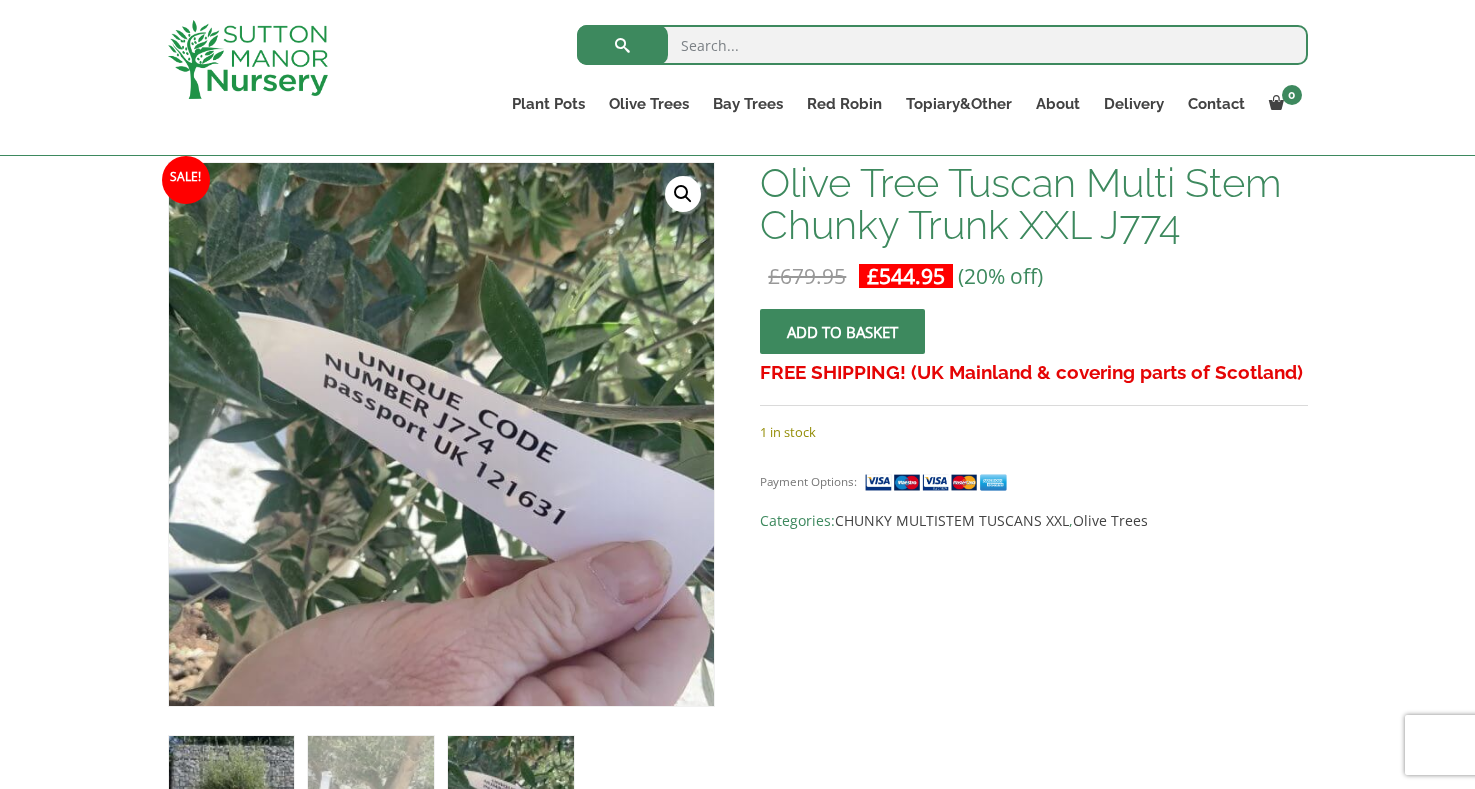 click at bounding box center [231, 798] 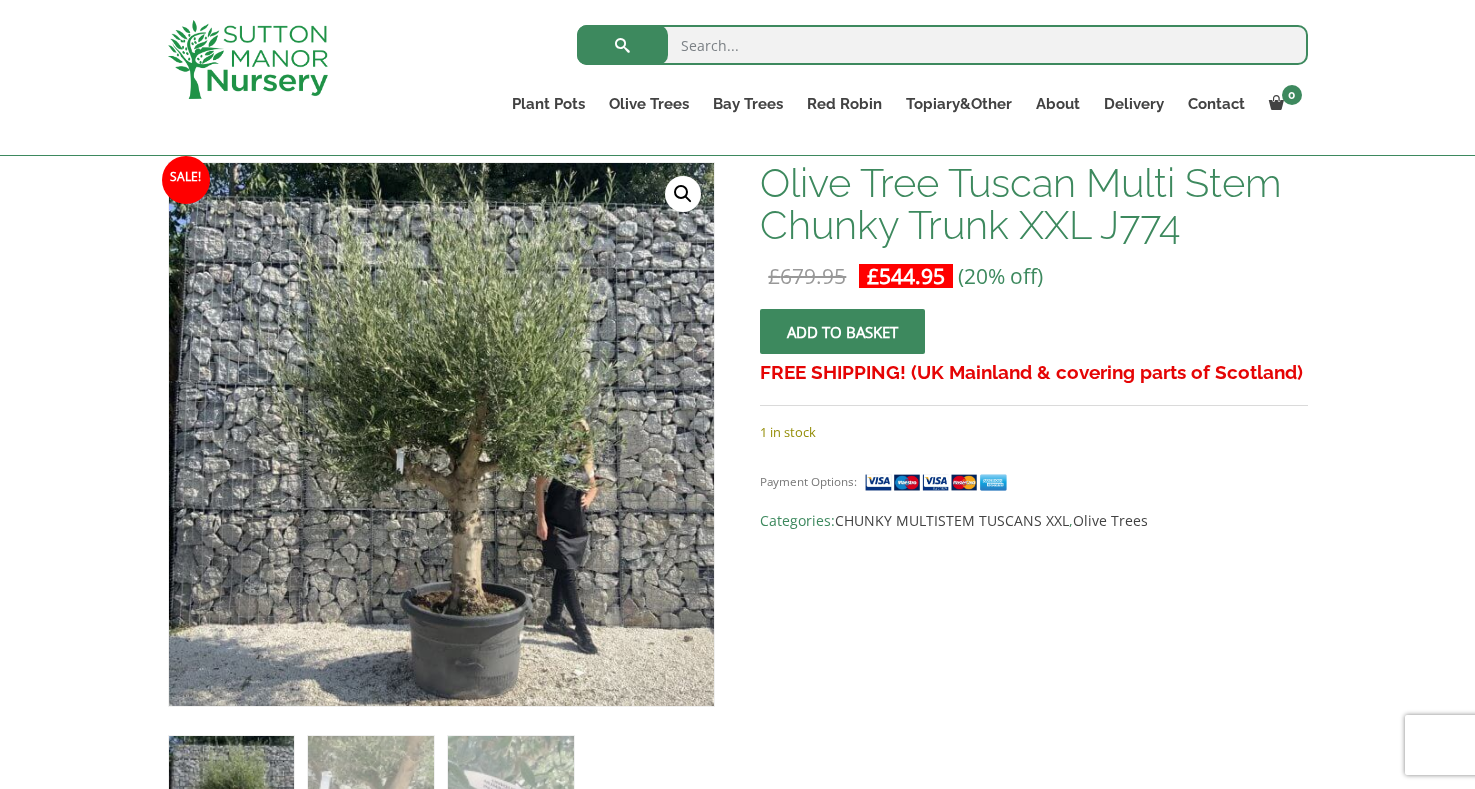 drag, startPoint x: 1438, startPoint y: 388, endPoint x: 1352, endPoint y: 352, distance: 93.230896 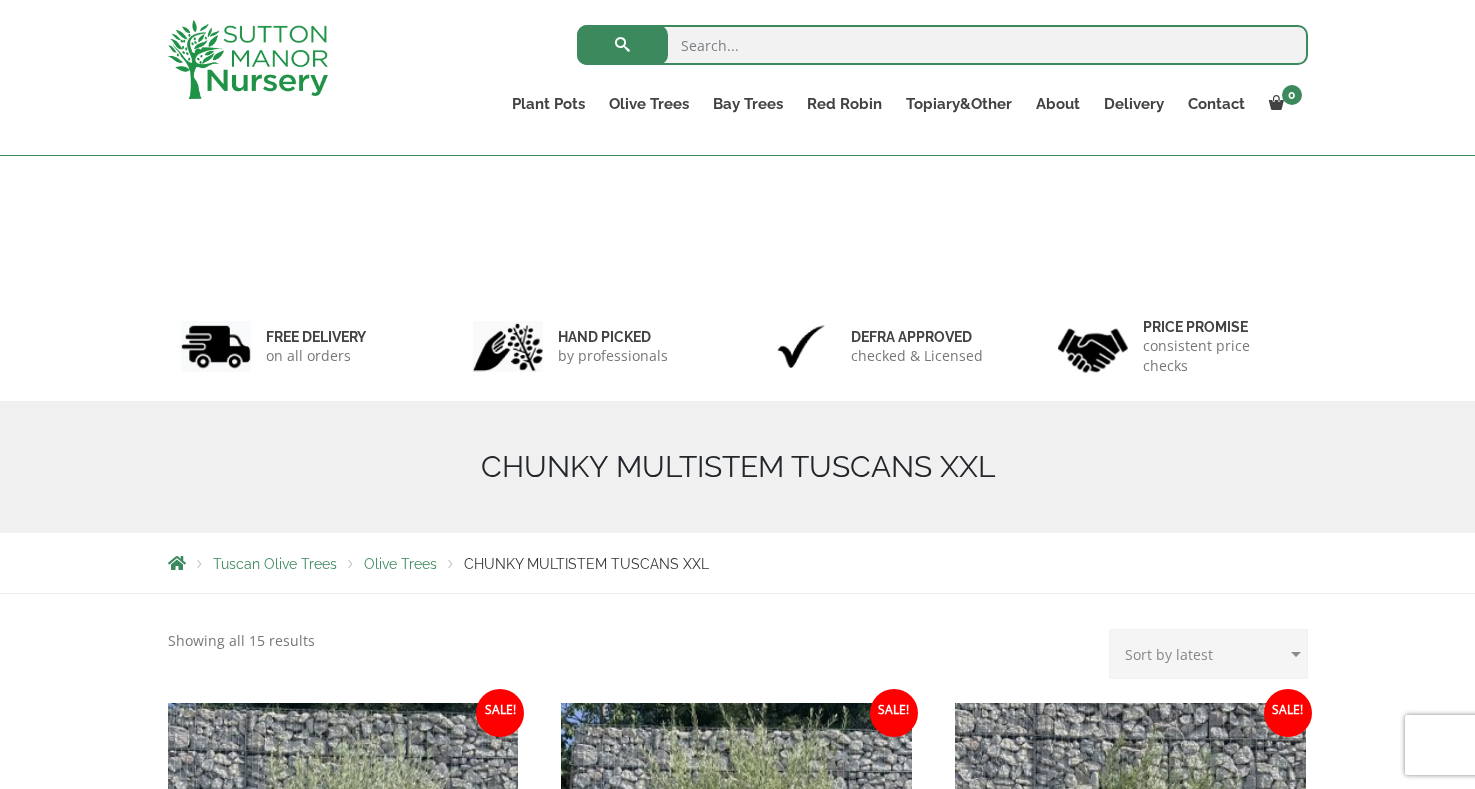 scroll, scrollTop: 579, scrollLeft: 0, axis: vertical 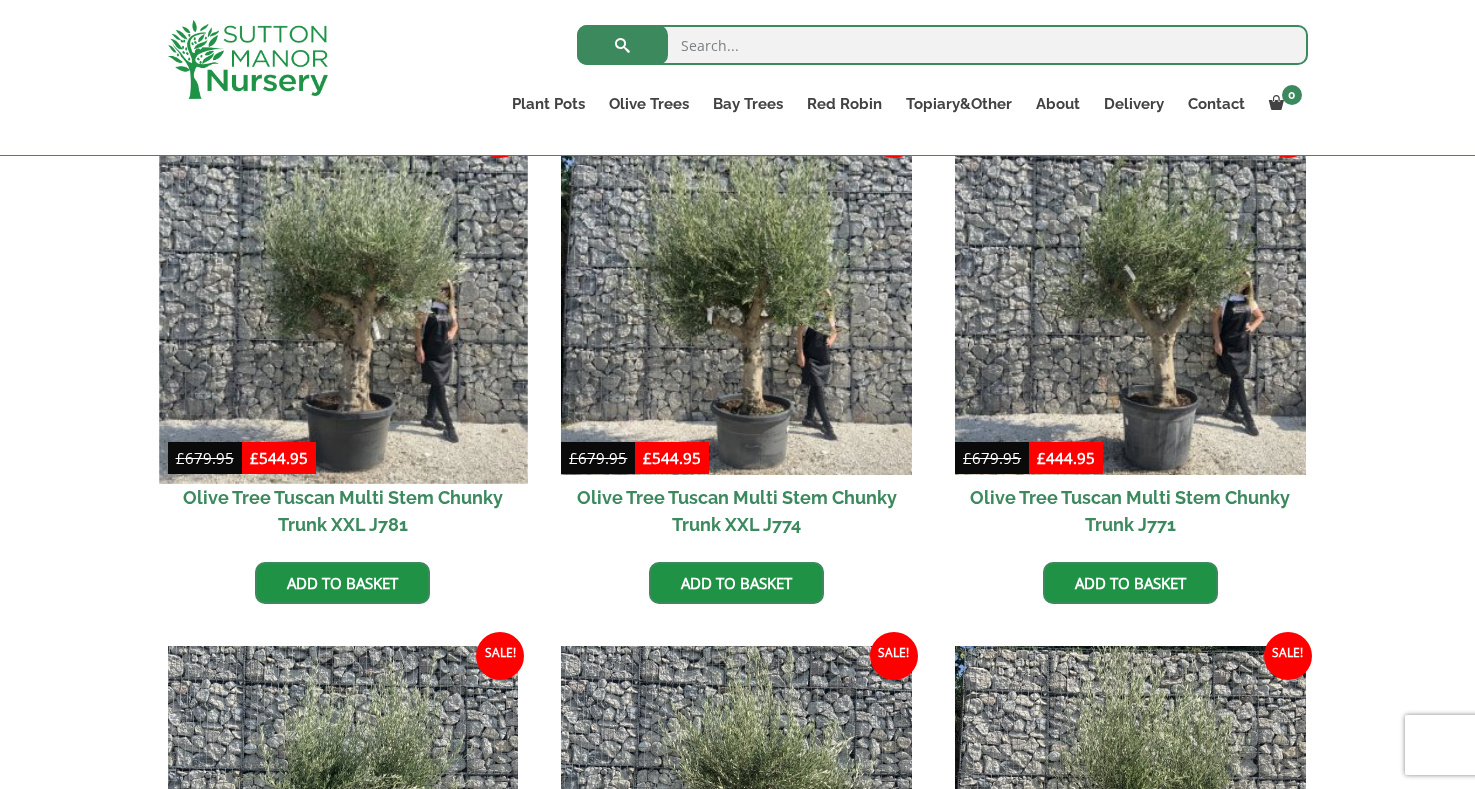 click at bounding box center [343, 299] 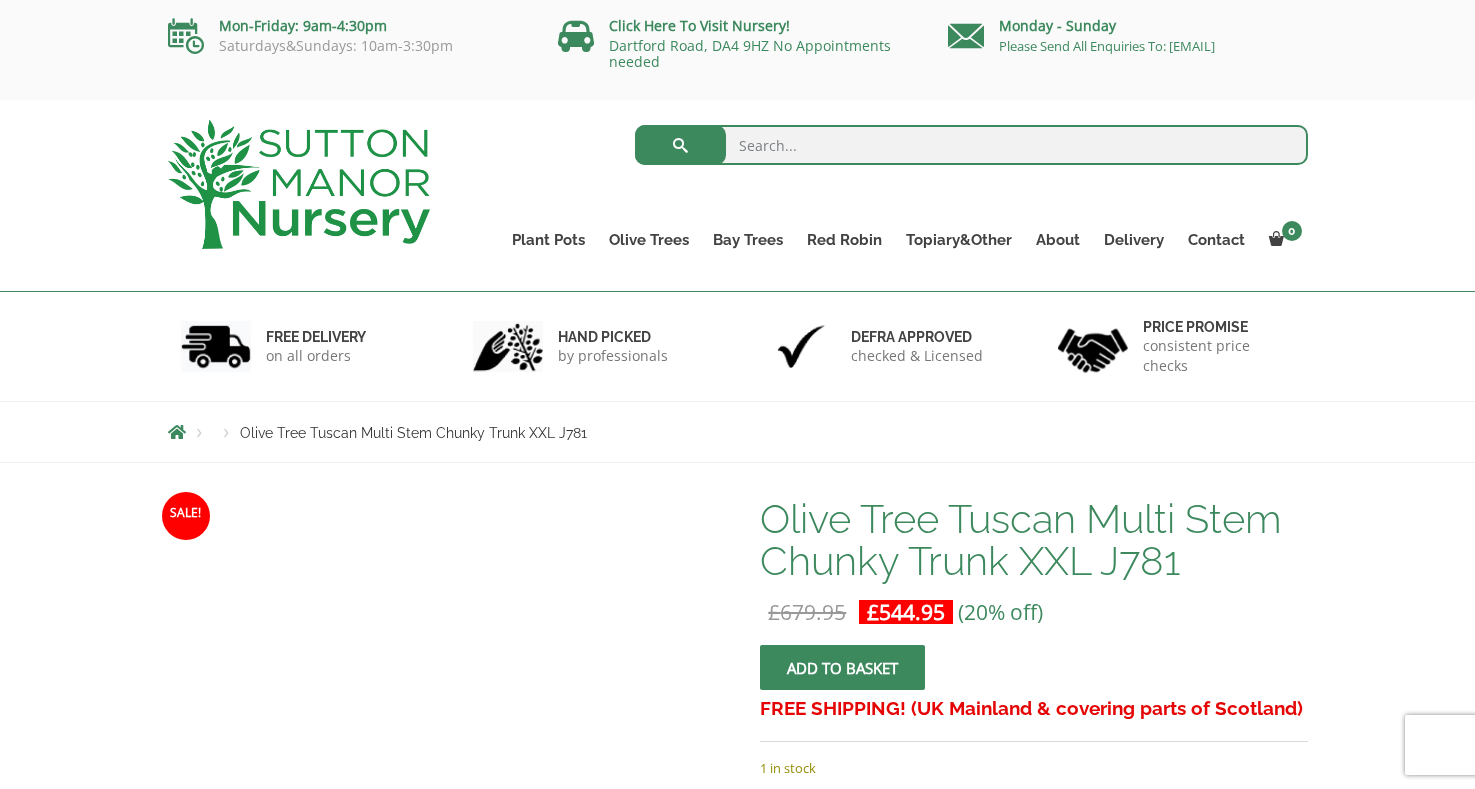 scroll, scrollTop: 0, scrollLeft: 0, axis: both 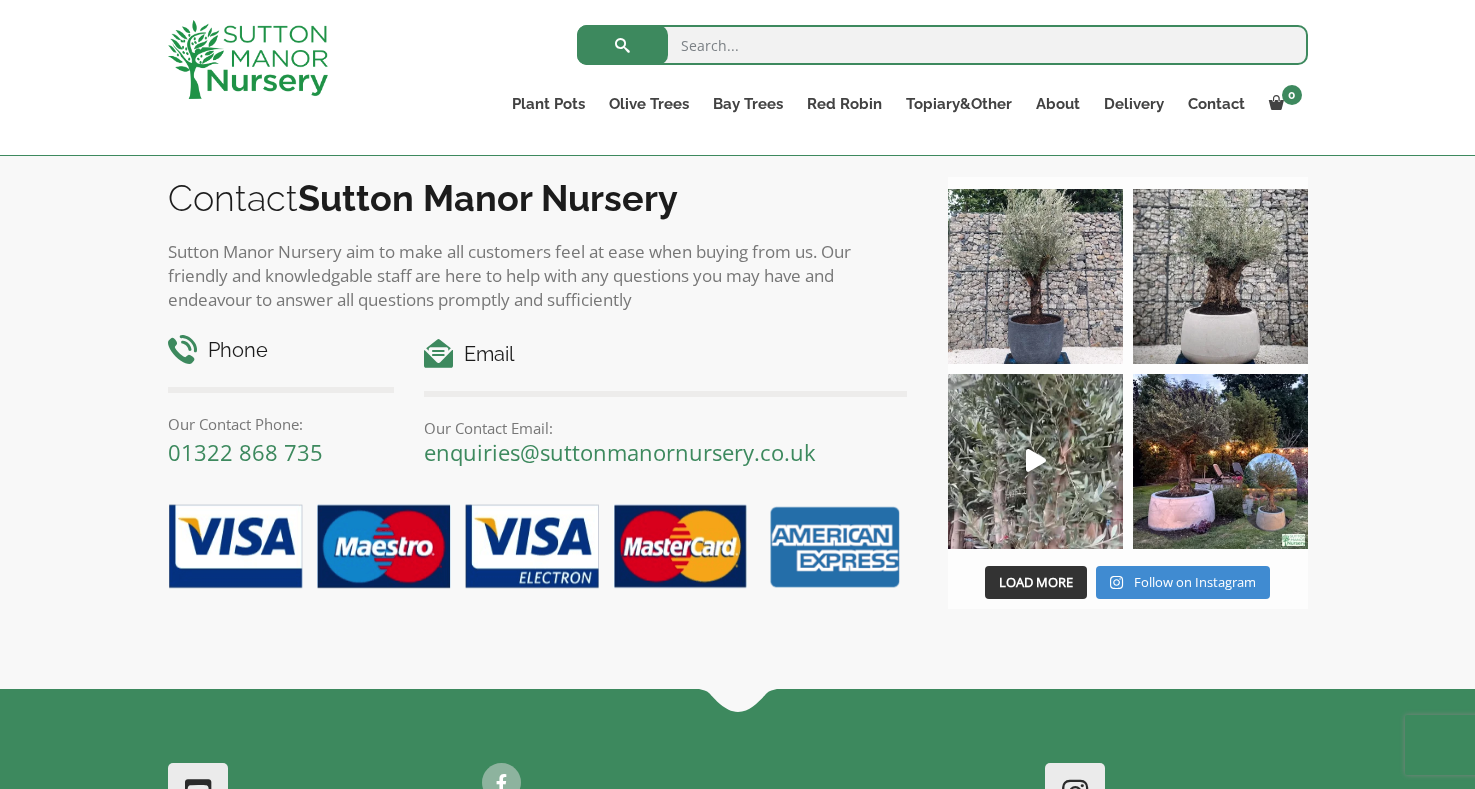 click on "Contact  Sutton Manor Nursery Sutton Manor Nursery aim to make all customers feel at ease when buying from us.
Our friendly and knowledgable staff are here to help with any questions you may have and endeavour to answer all questions promptly and sufficiently
Phone
Our Contact Phone: [PHONE]
Email
Our Contact Email: [EMAIL]
suttonmanornursery_
🇬🇧 The UK's Leading Suppliers Of Plants & Pots
Visitors welcome Mon-Fri:9-4:30pm Sat:9-3:30 Sundays-10-3:30
✨⇩ 𝔽𝕣𝕖𝕖 𝕌𝕂 𝔻𝕖𝕝𝕚𝕧𝕖𝕣𝕪 𝕆𝕟𝕝𝕚𝕟𝕖 ⇩✨
A beautiful multi-stem Spanish Olive tree potted i
Check out this beauty we potted at our nursery tod" at bounding box center [737, 386] 